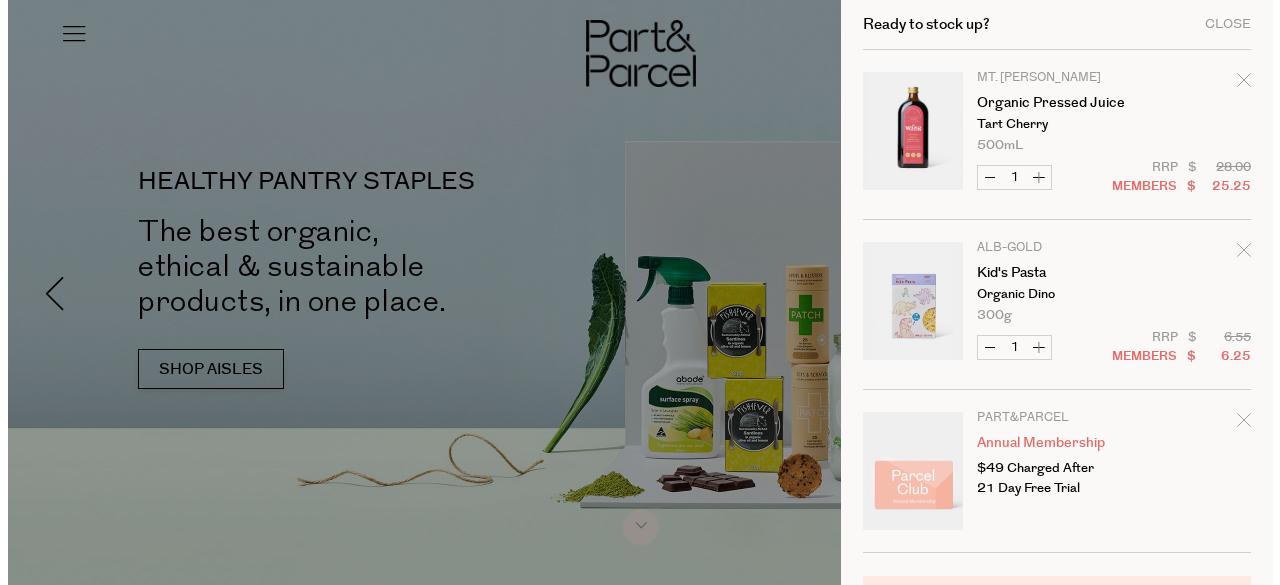 scroll, scrollTop: 0, scrollLeft: 0, axis: both 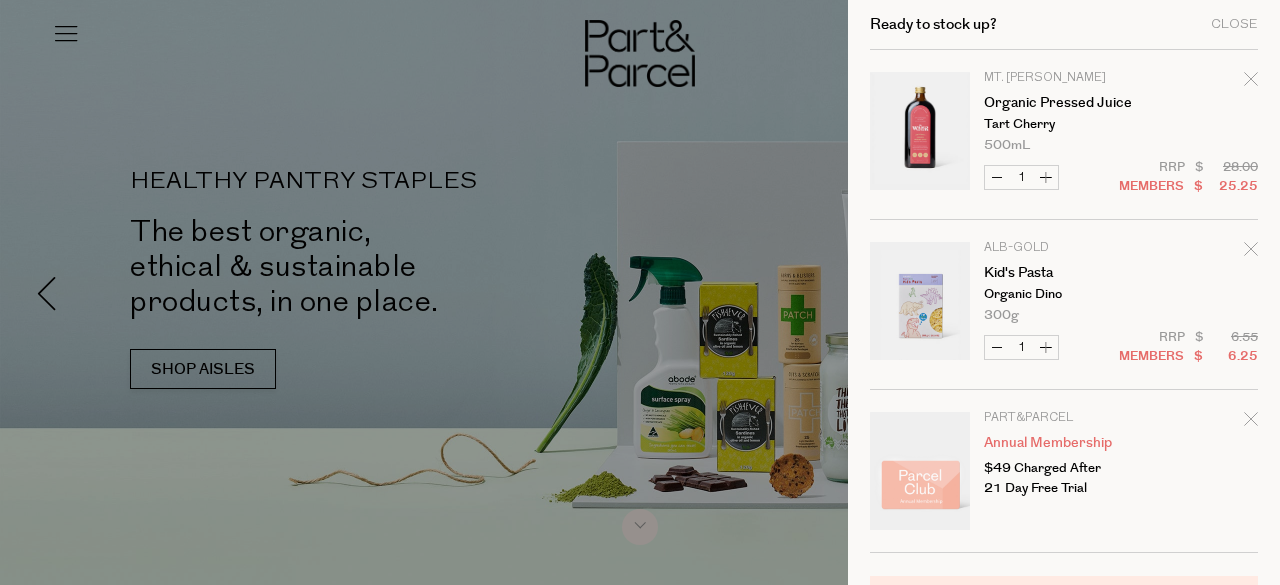 click at bounding box center (1251, 422) 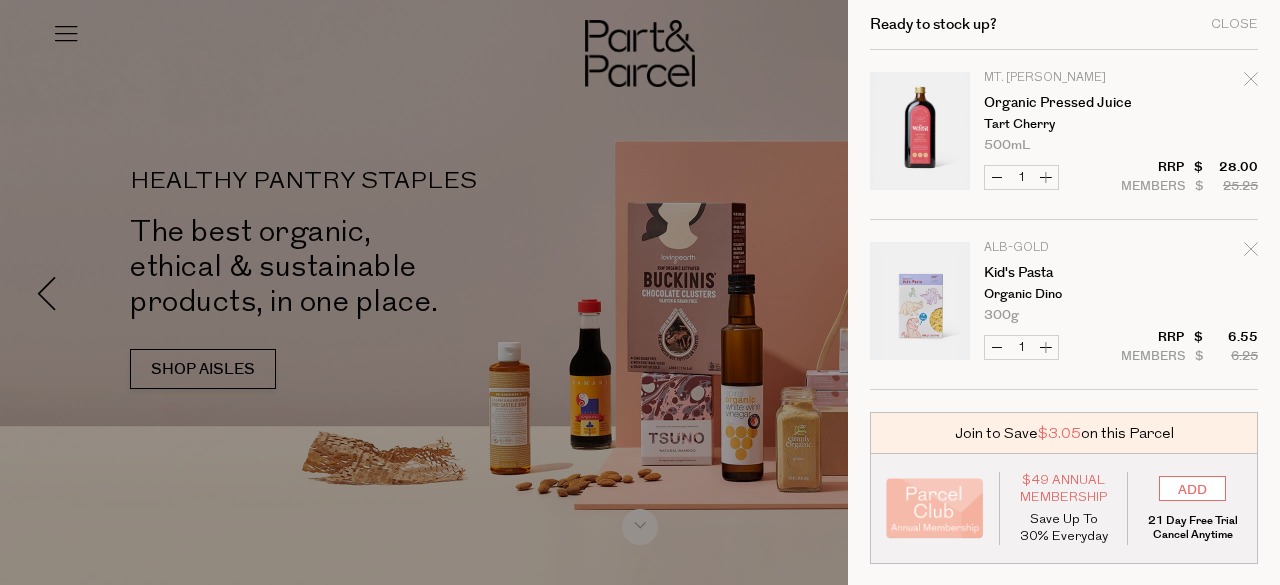 click 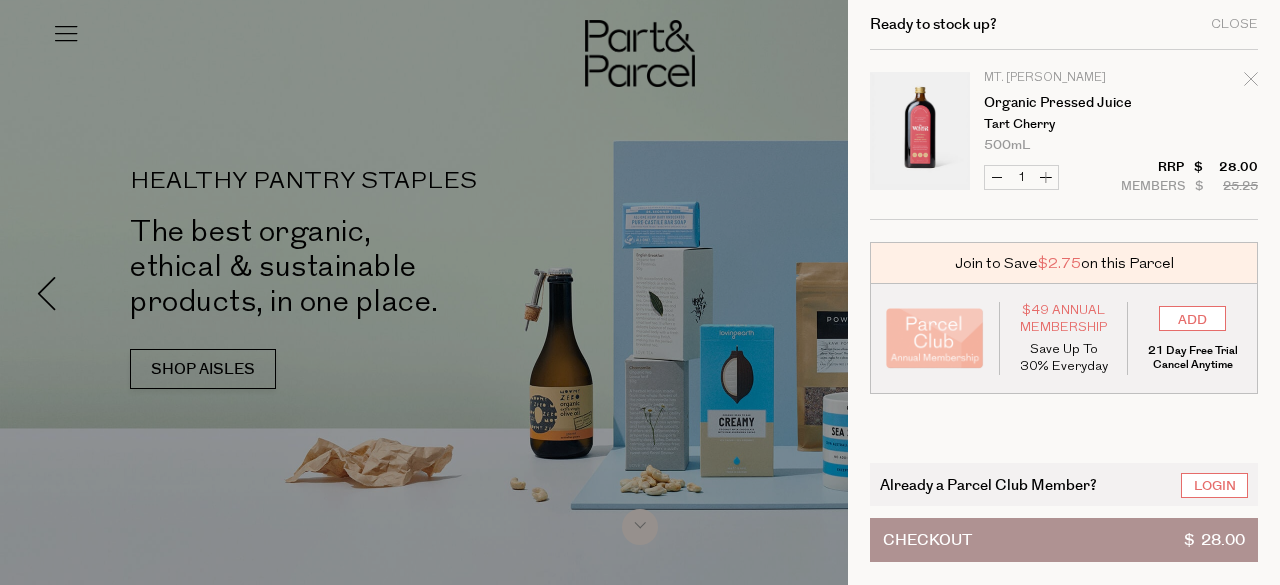 click at bounding box center (640, 292) 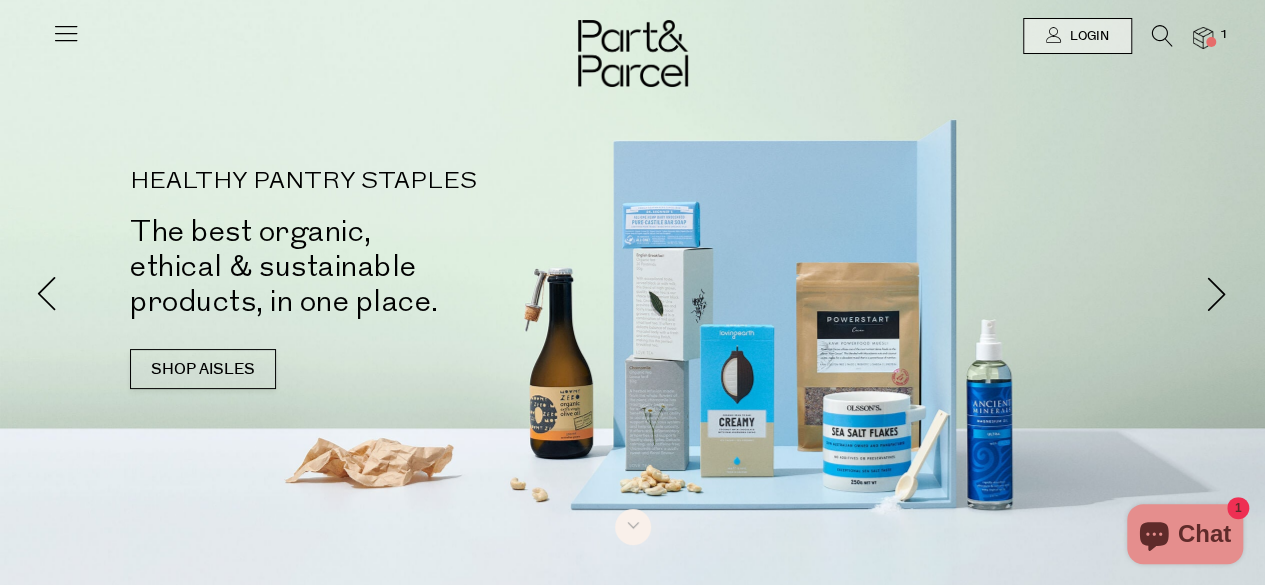 click at bounding box center [1152, 40] 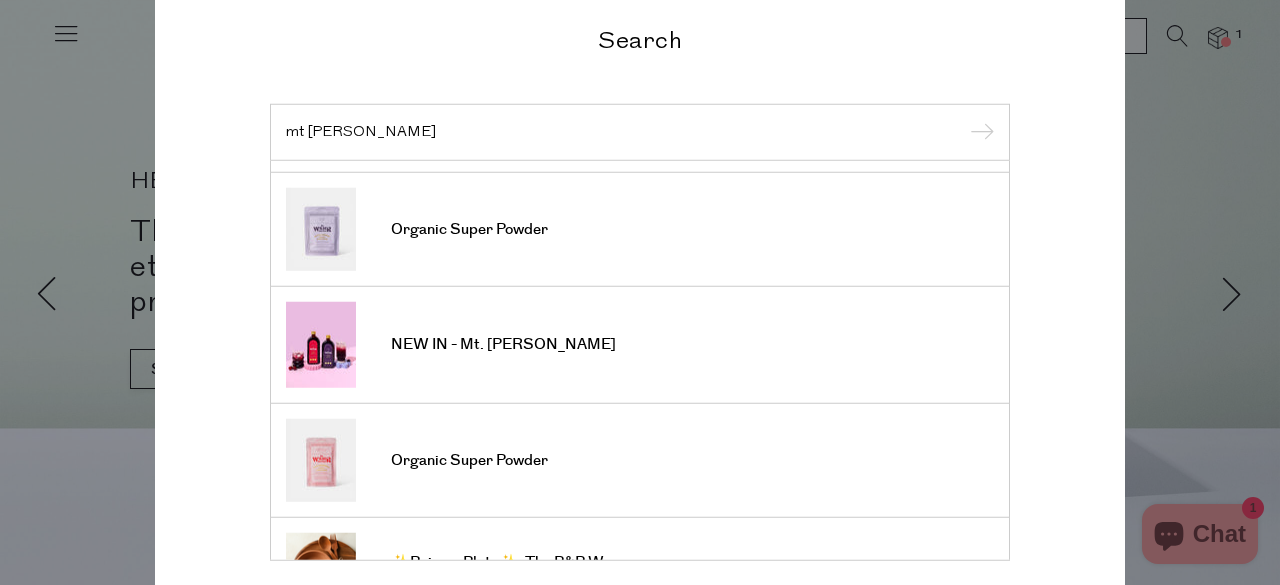 scroll, scrollTop: 488, scrollLeft: 0, axis: vertical 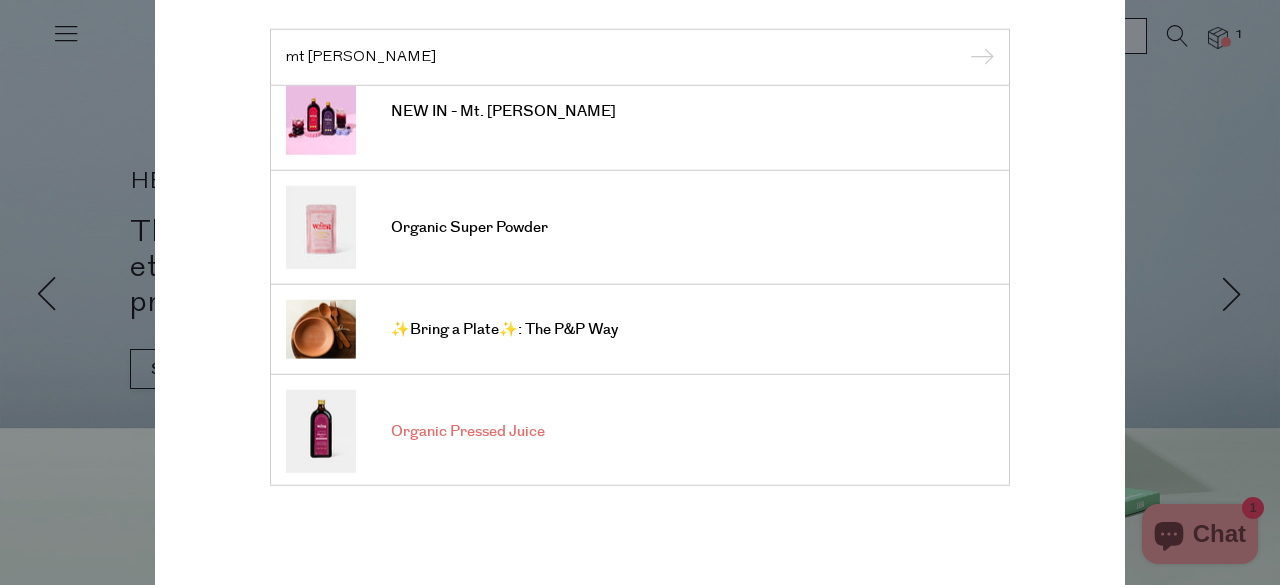 type on "mt [PERSON_NAME]" 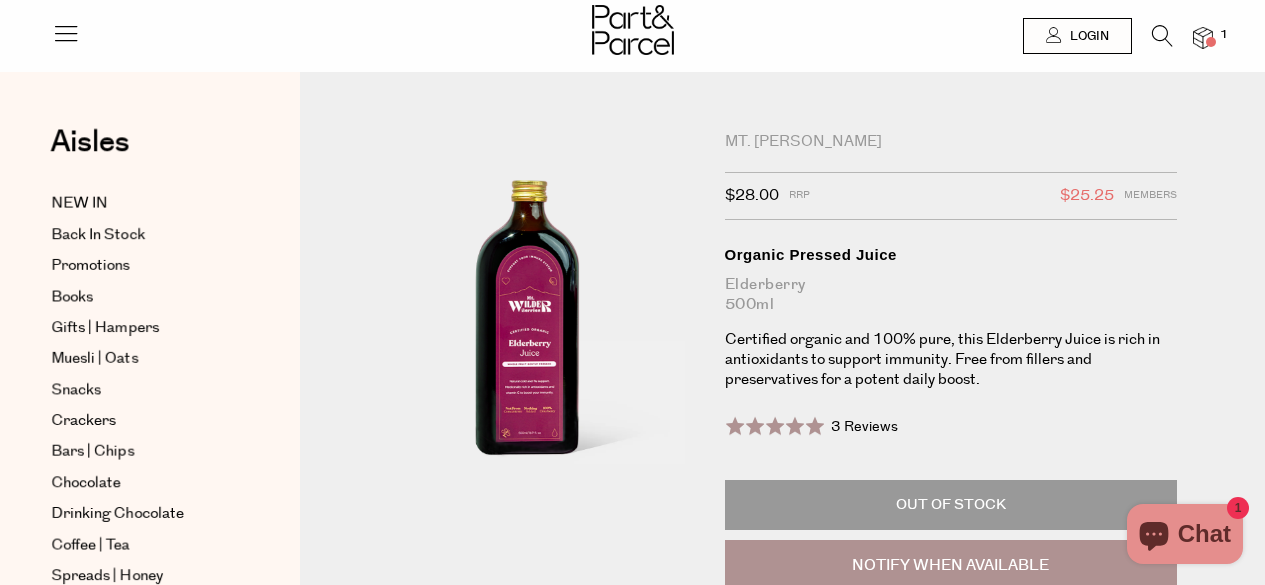 scroll, scrollTop: 0, scrollLeft: 0, axis: both 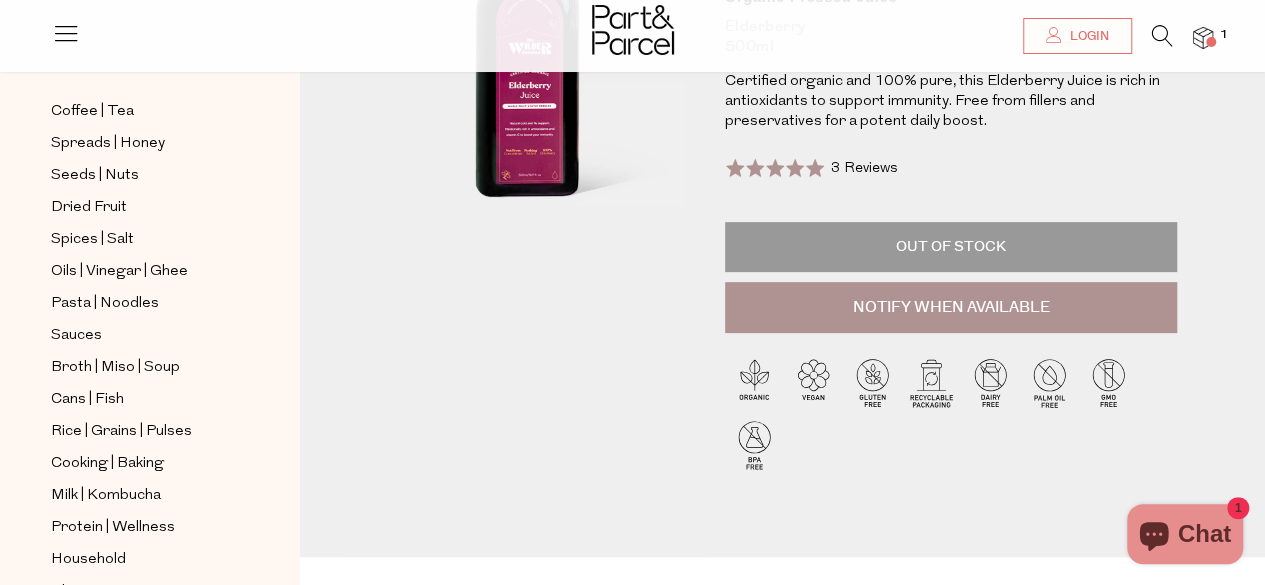 click on "NEW IN
Back In Stock
Promotions
Books
Gifts | Hampers
Muesli | Oats
Snacks
Crackers
Bars | Chips
Chocolate
Drinking Chocolate
Coffee | Tea
Spreads | Honey
Seeds | Nuts" at bounding box center [150, 239] 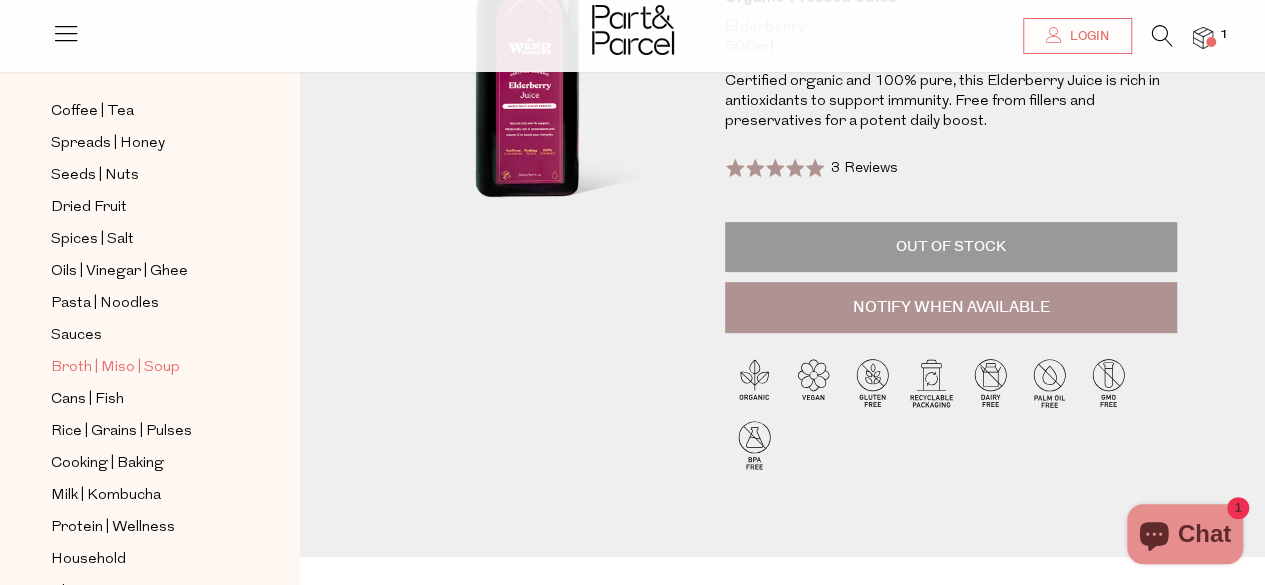 click on "Broth | Miso | Soup" at bounding box center [115, 368] 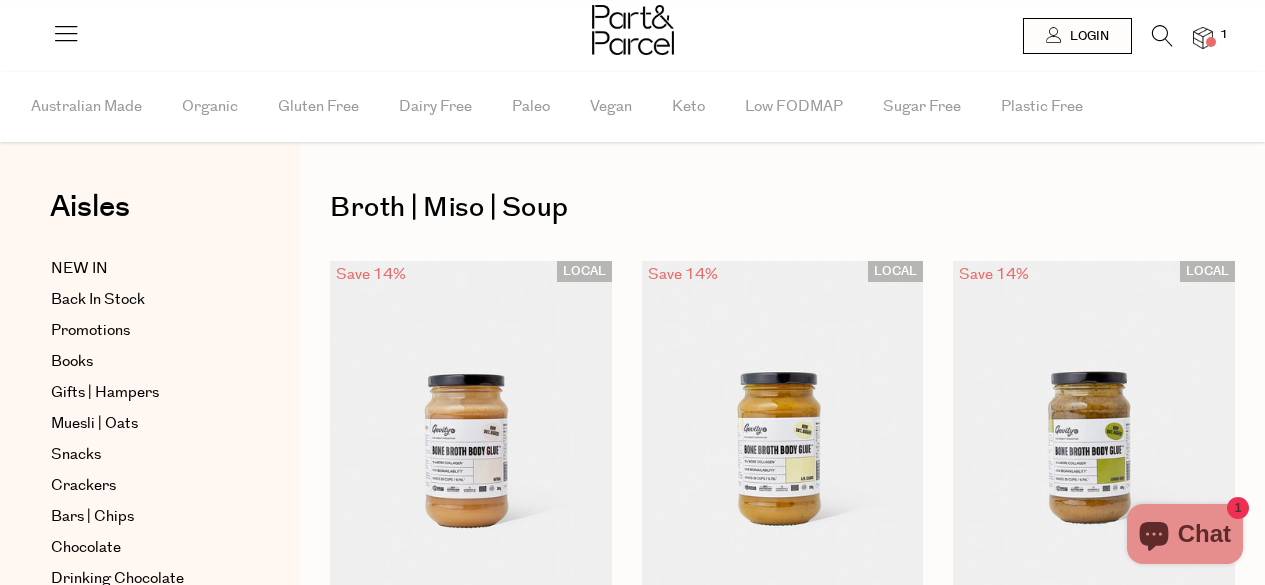 scroll, scrollTop: 0, scrollLeft: 0, axis: both 